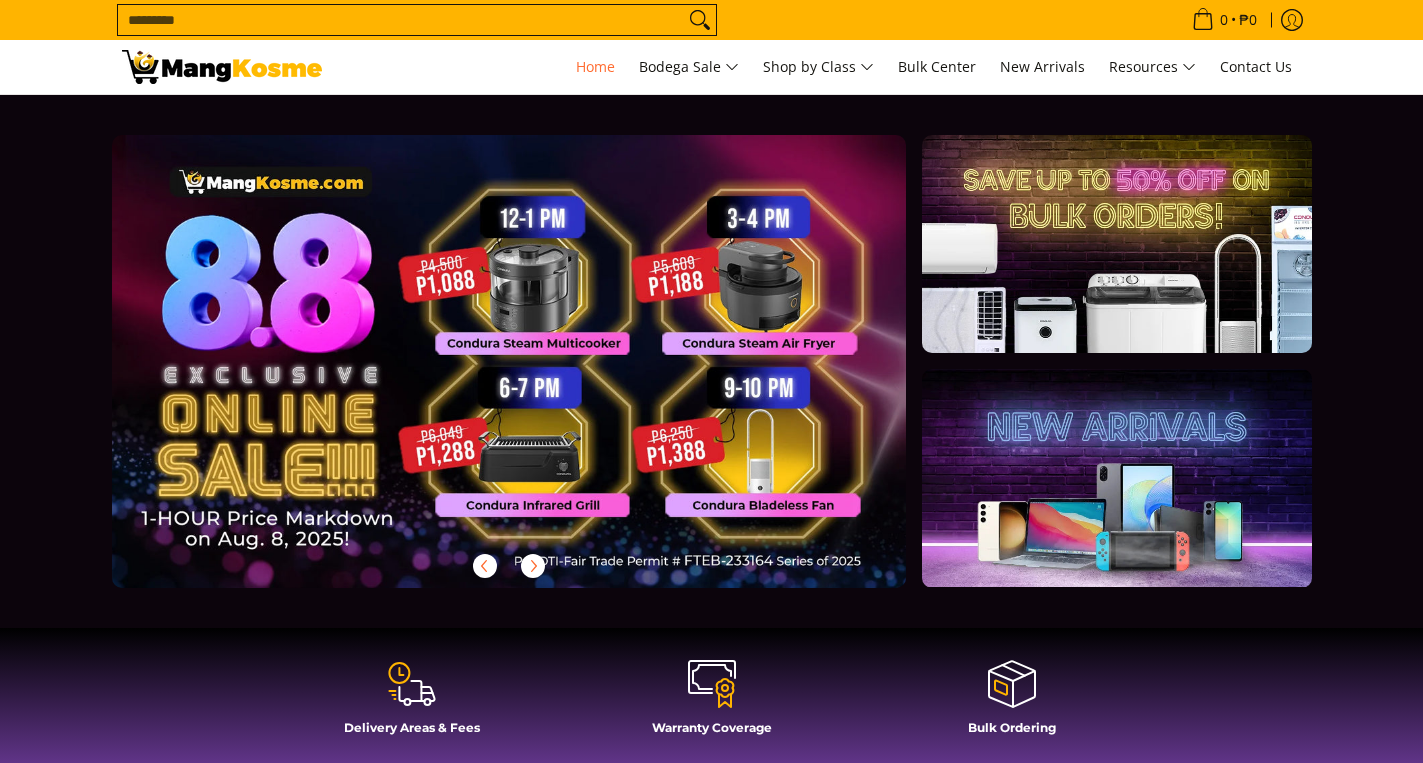 scroll, scrollTop: 0, scrollLeft: 0, axis: both 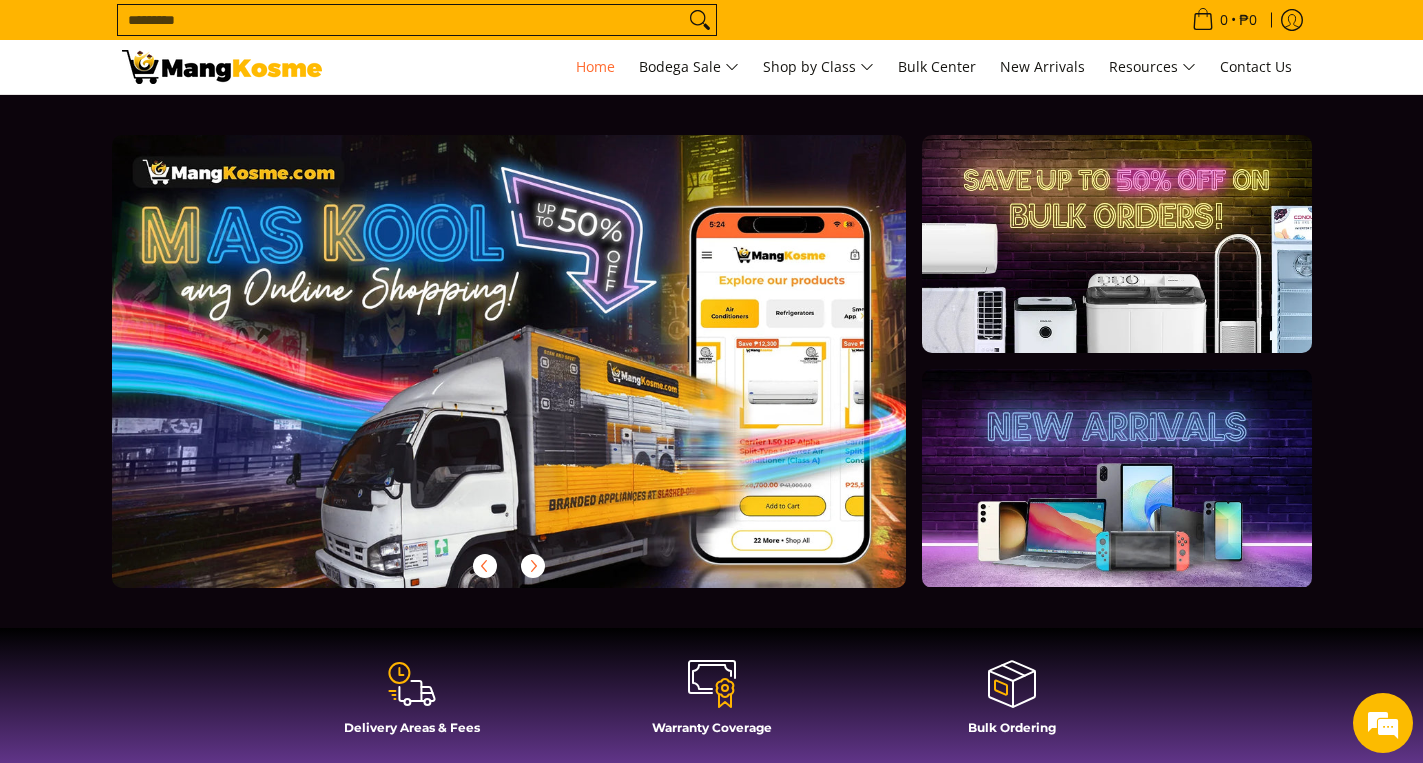 click at bounding box center (541, 377) 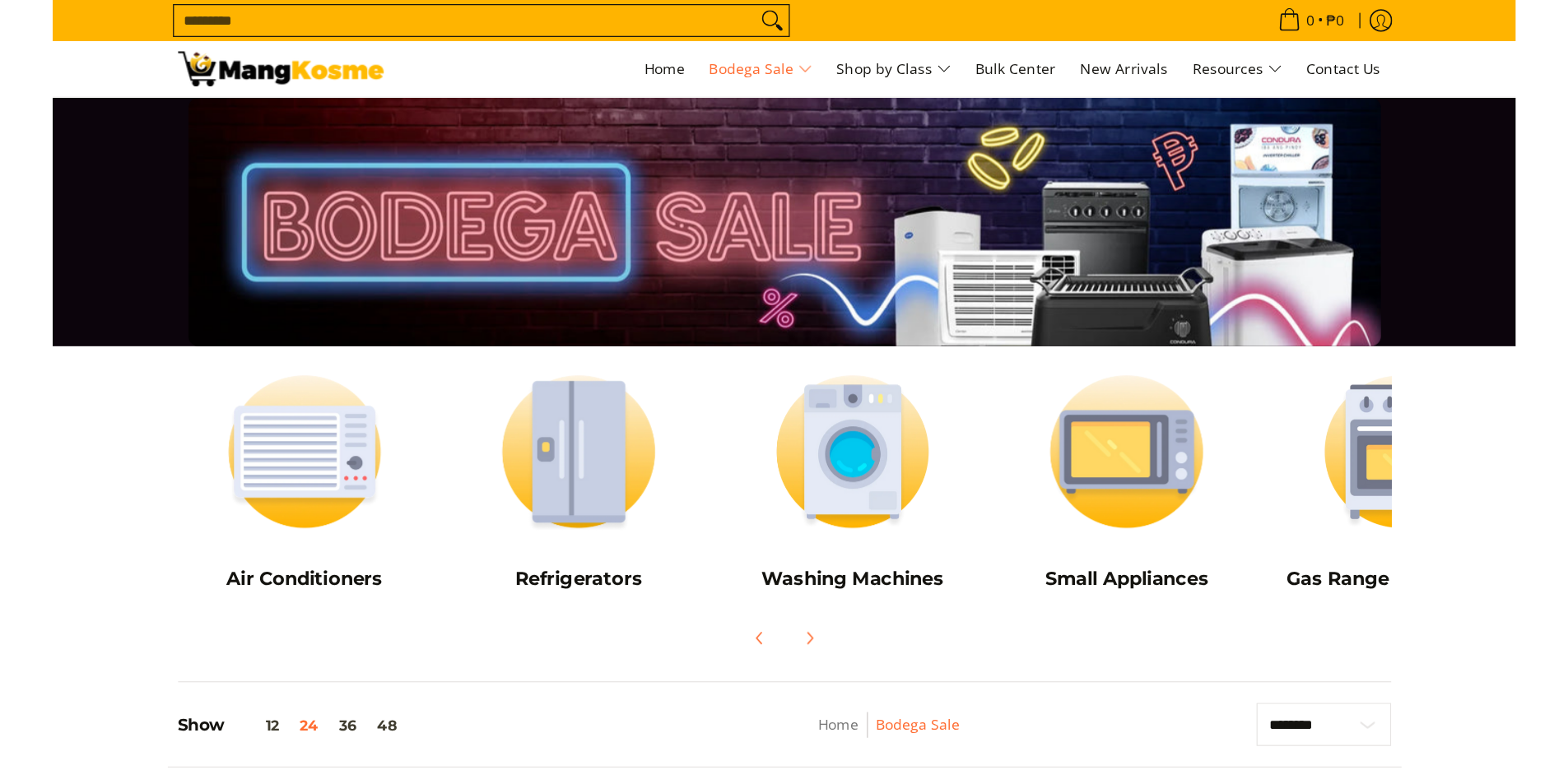 scroll, scrollTop: 0, scrollLeft: 0, axis: both 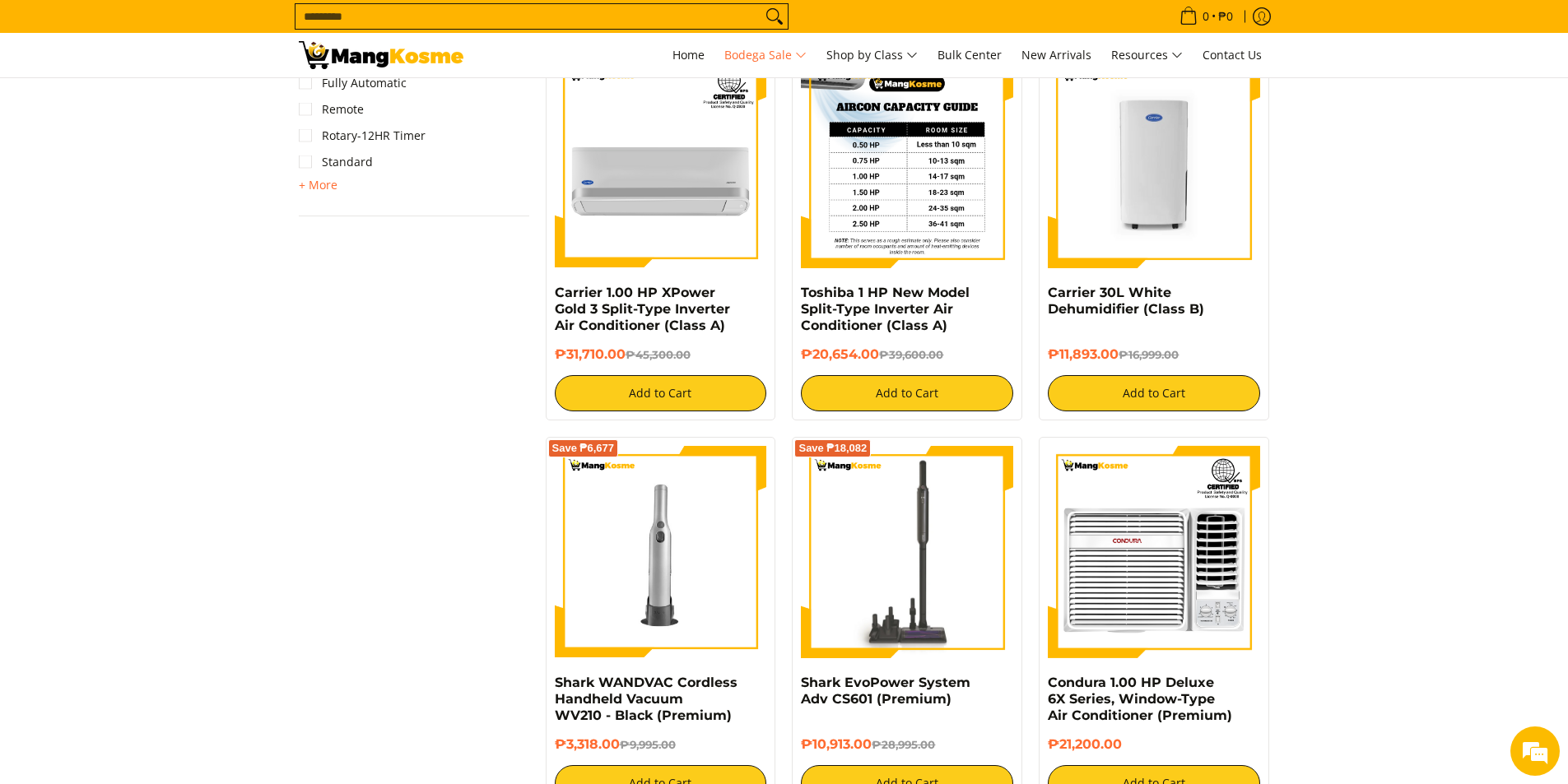 click at bounding box center [907, 162] 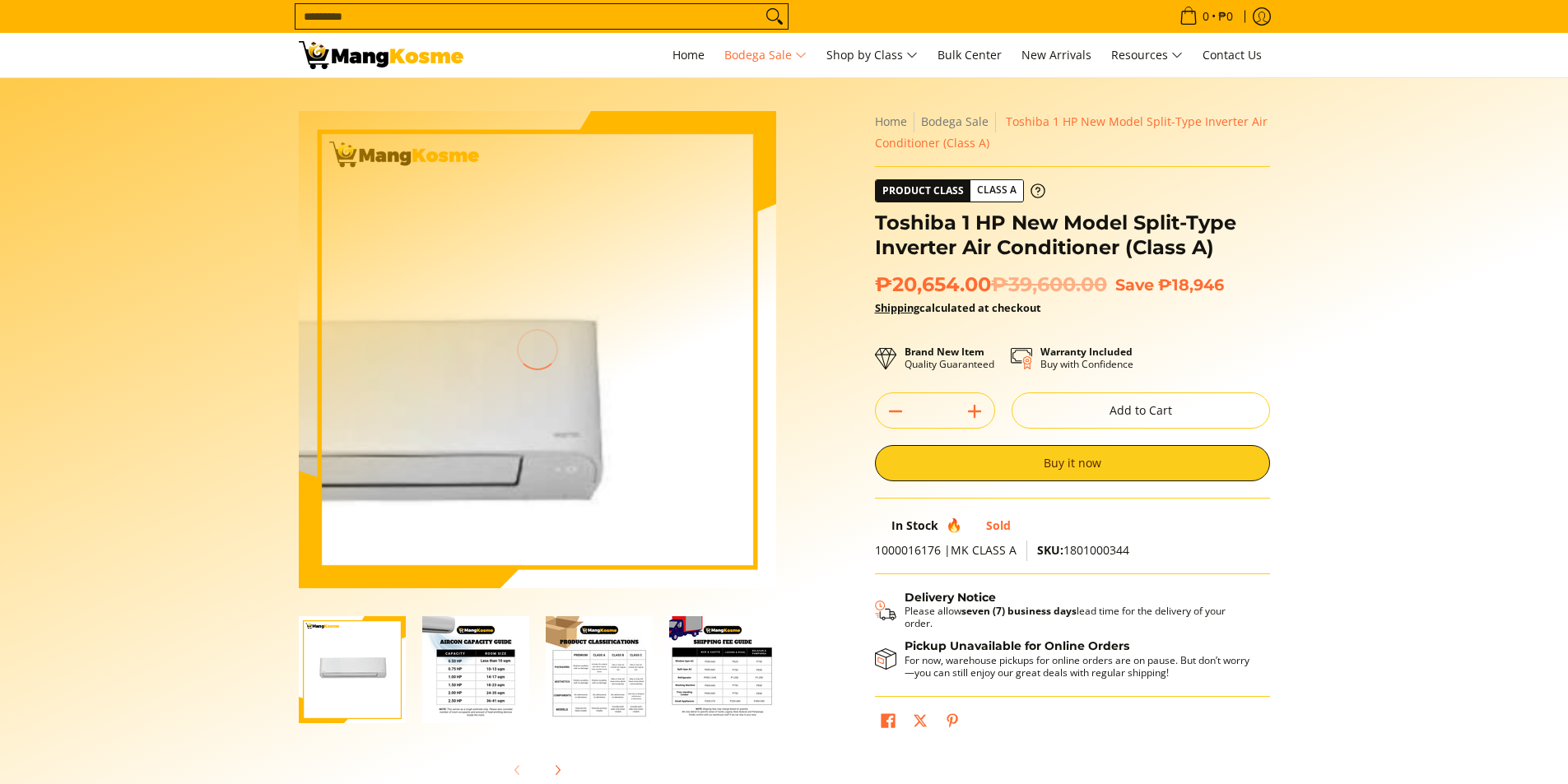 scroll, scrollTop: 0, scrollLeft: 0, axis: both 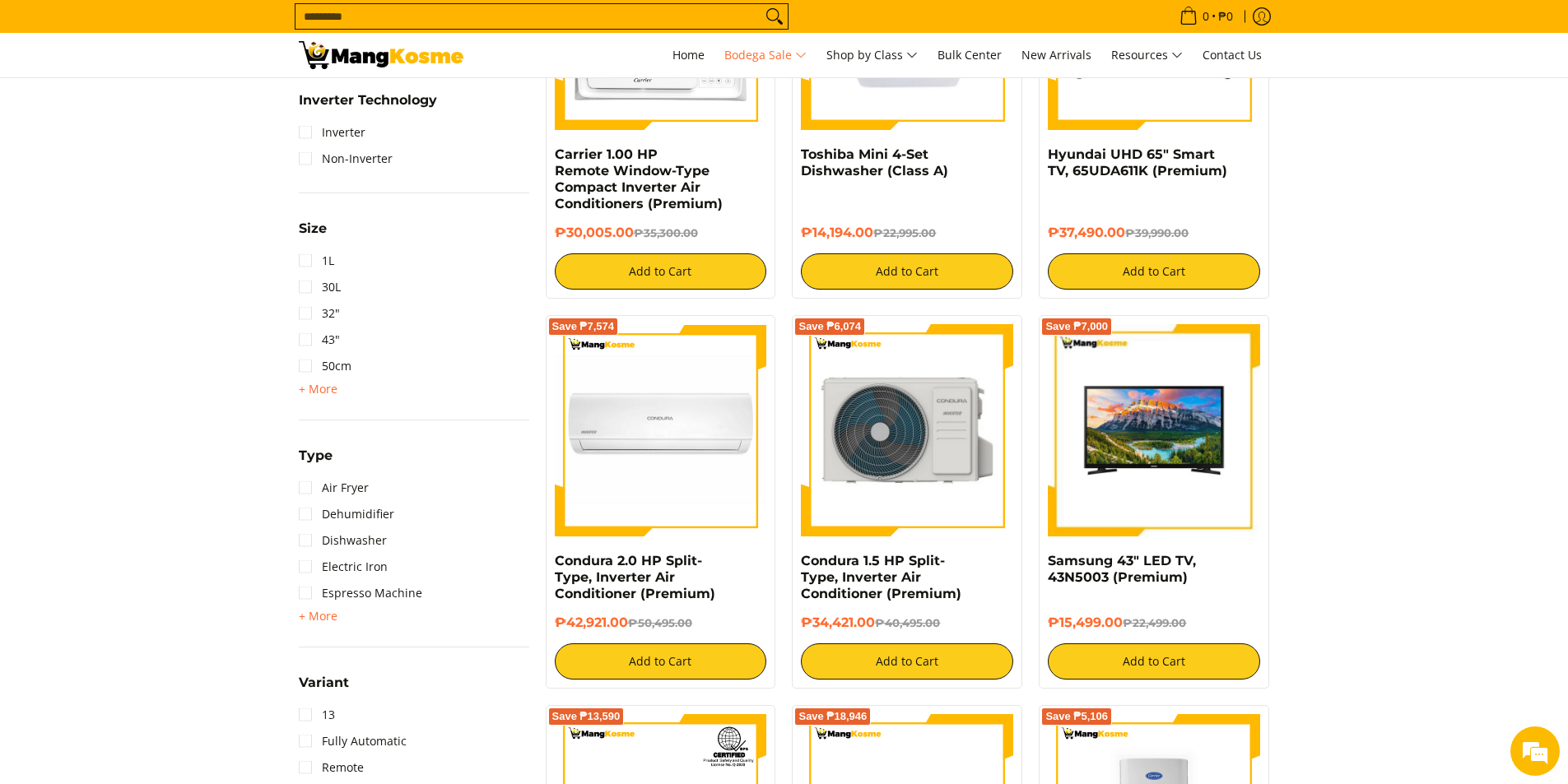 click at bounding box center (907, 430) 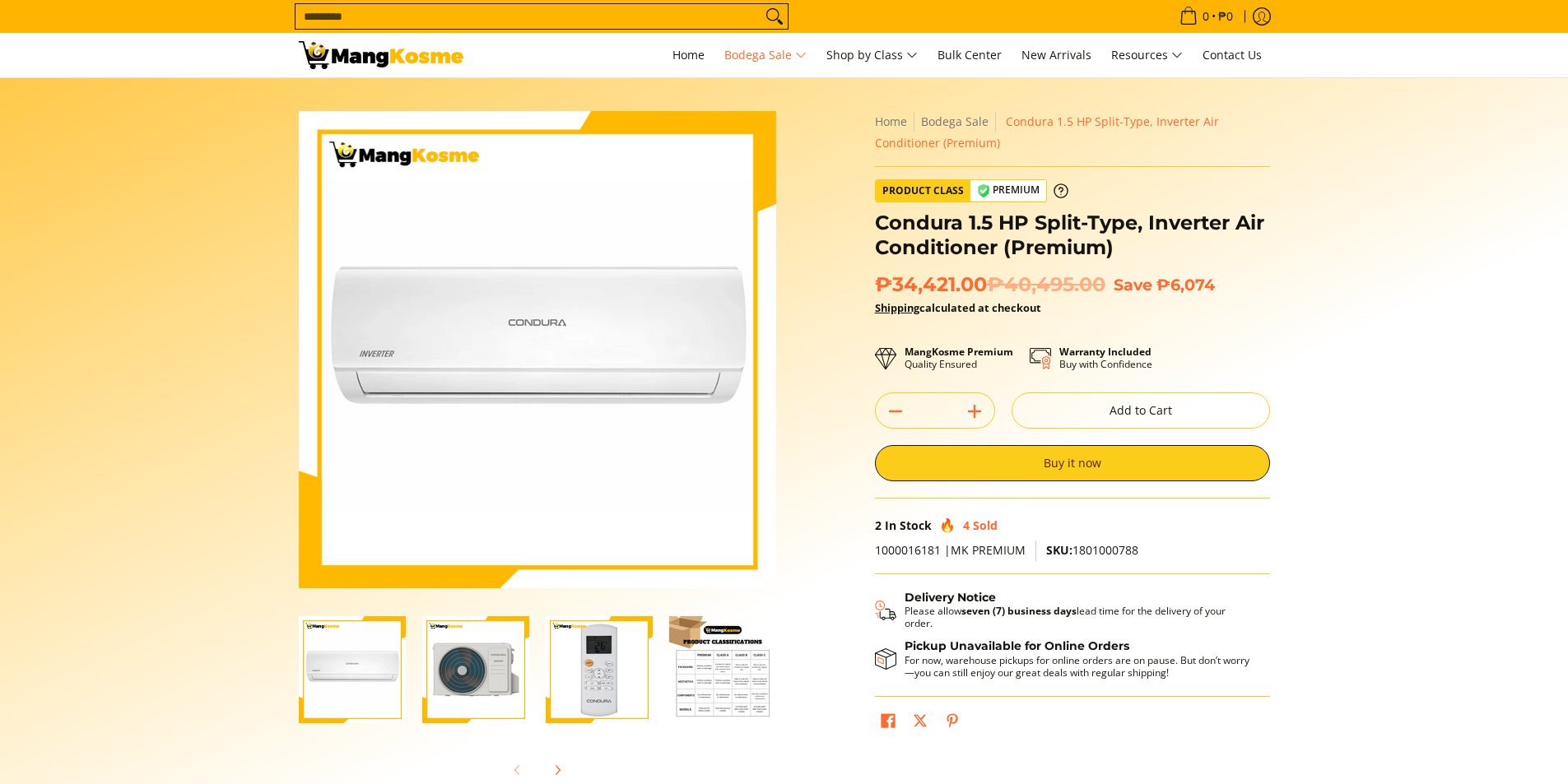 scroll, scrollTop: 0, scrollLeft: 0, axis: both 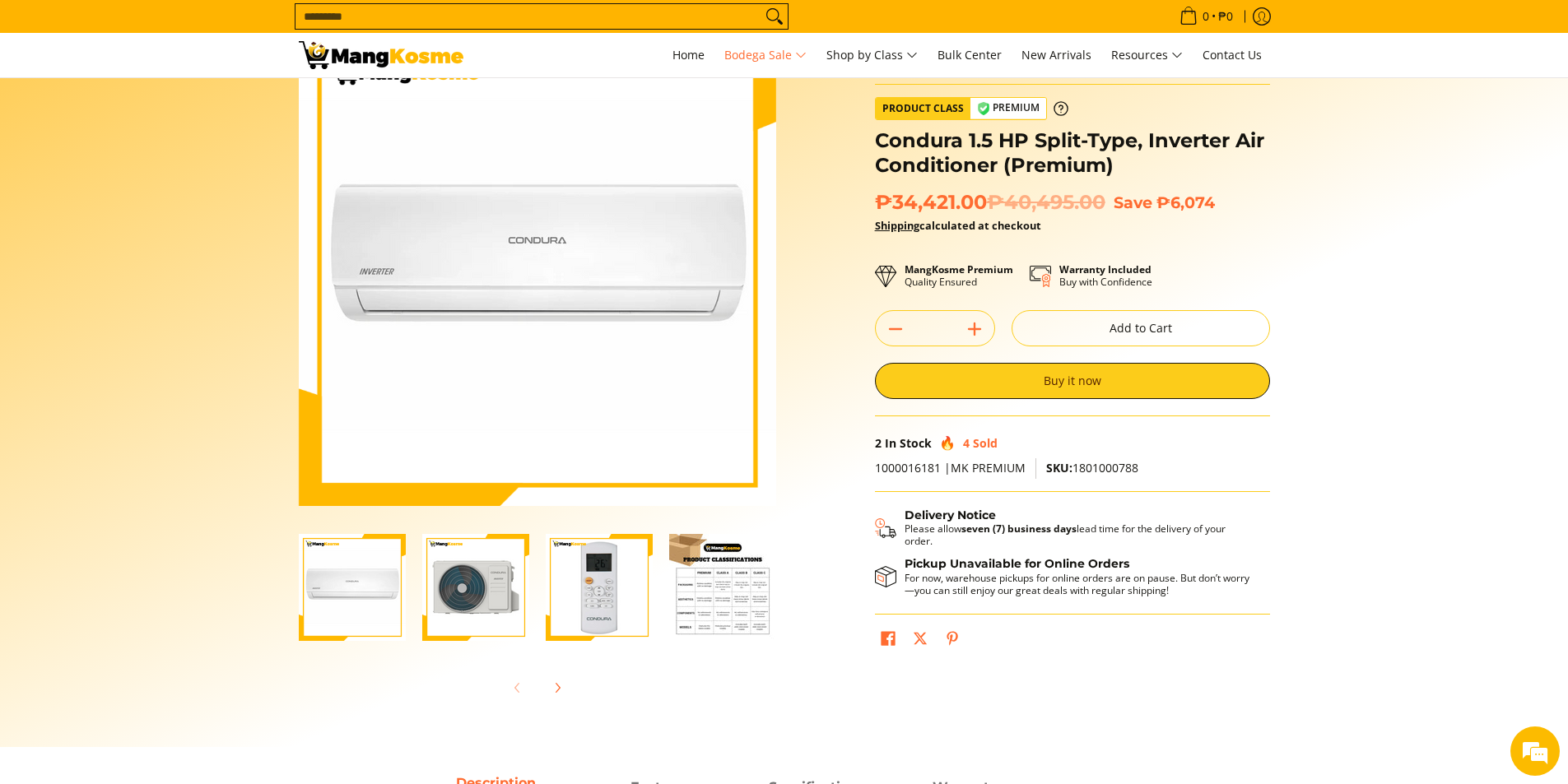 click at bounding box center [599, 587] 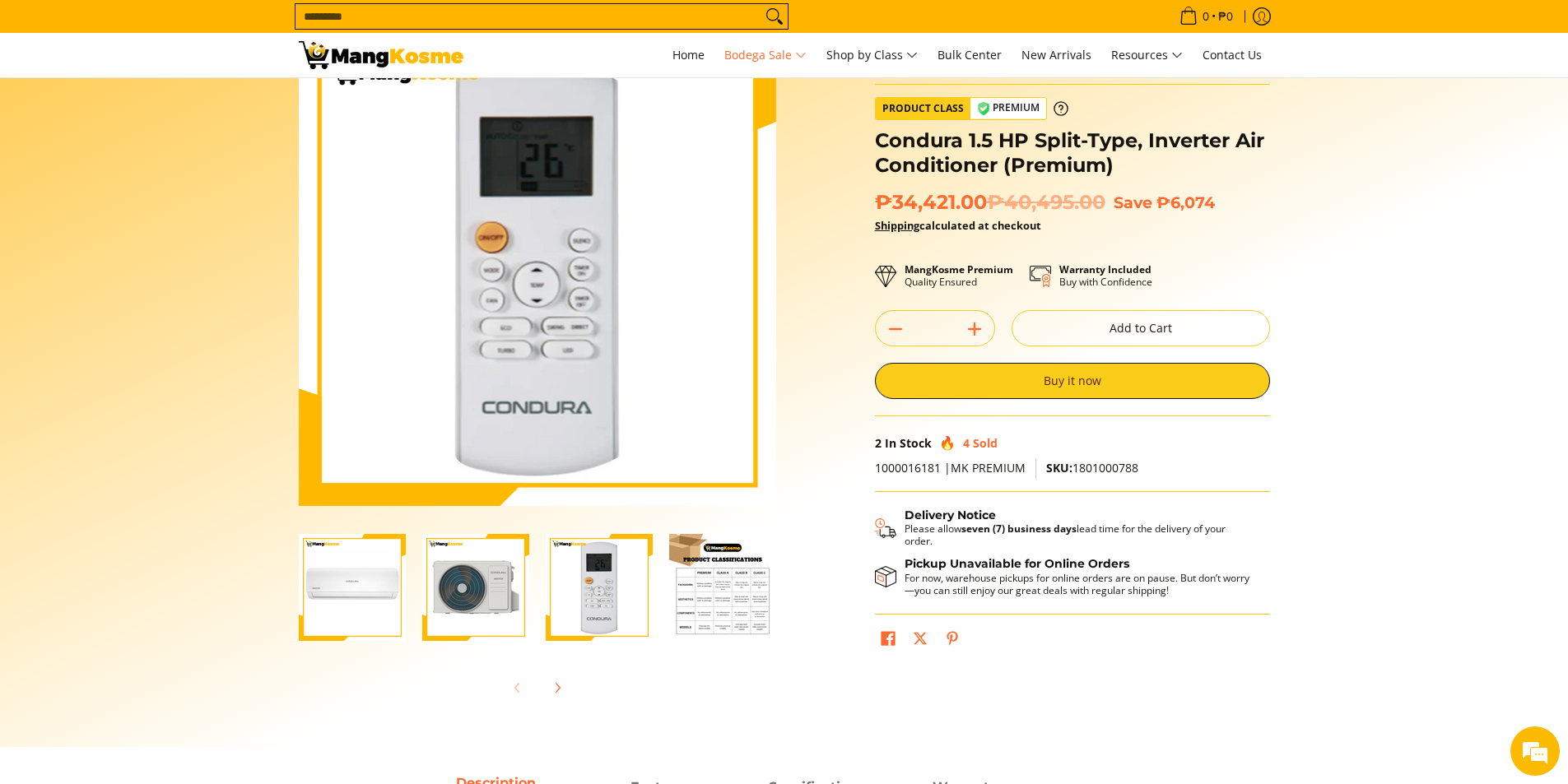 click at bounding box center (723, 587) 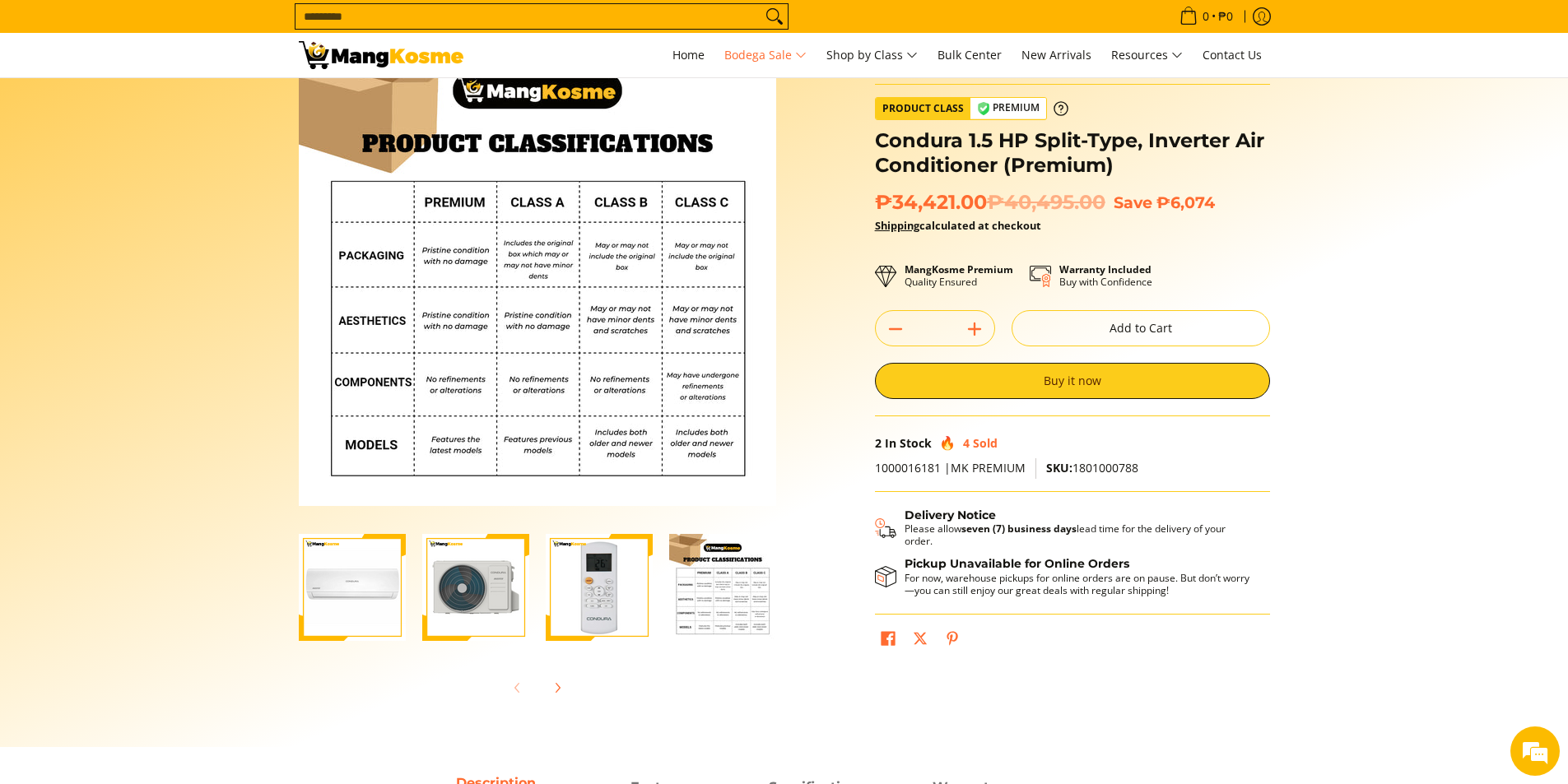 click at bounding box center [352, 587] 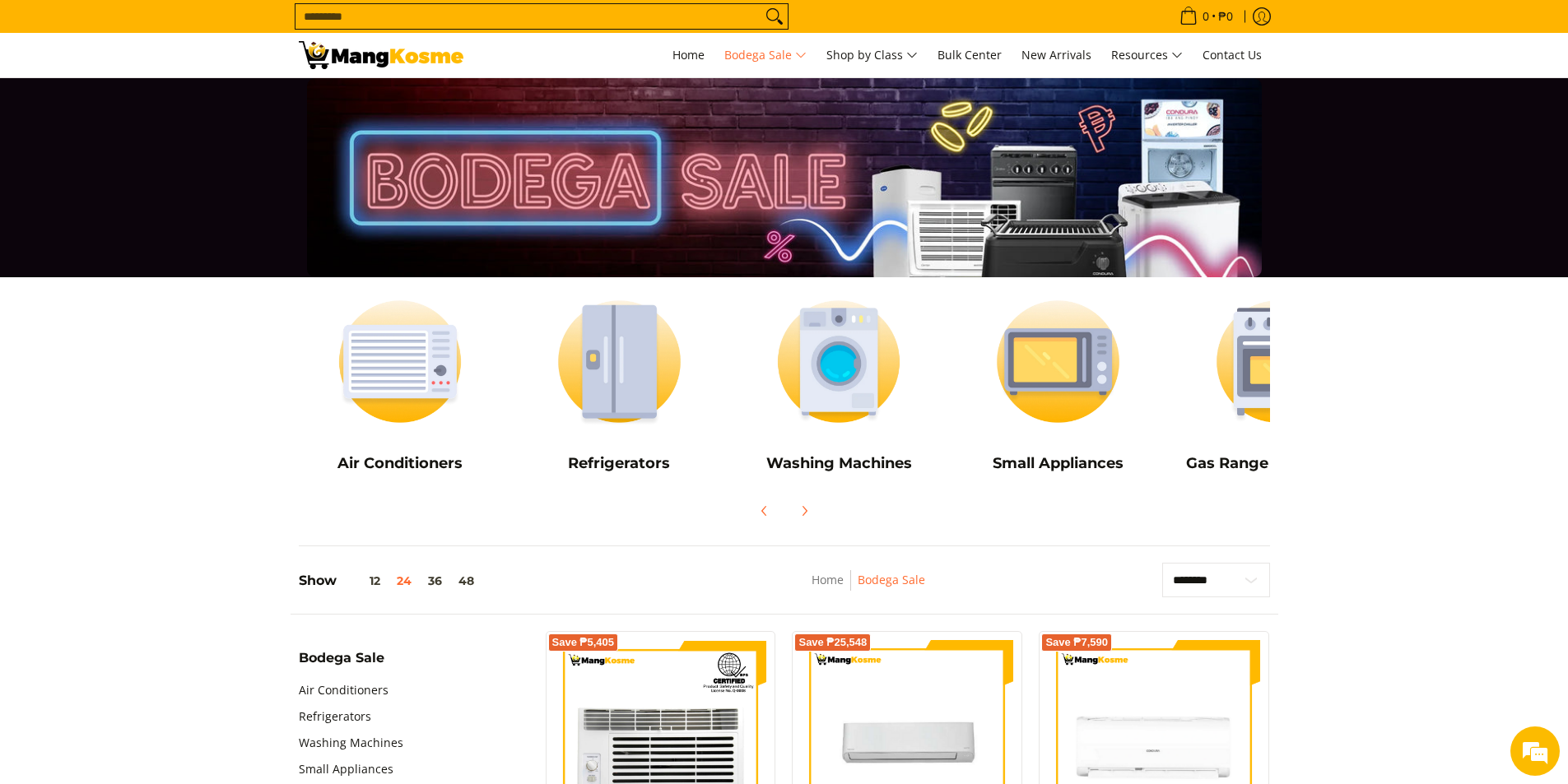 scroll, scrollTop: 1892, scrollLeft: 0, axis: vertical 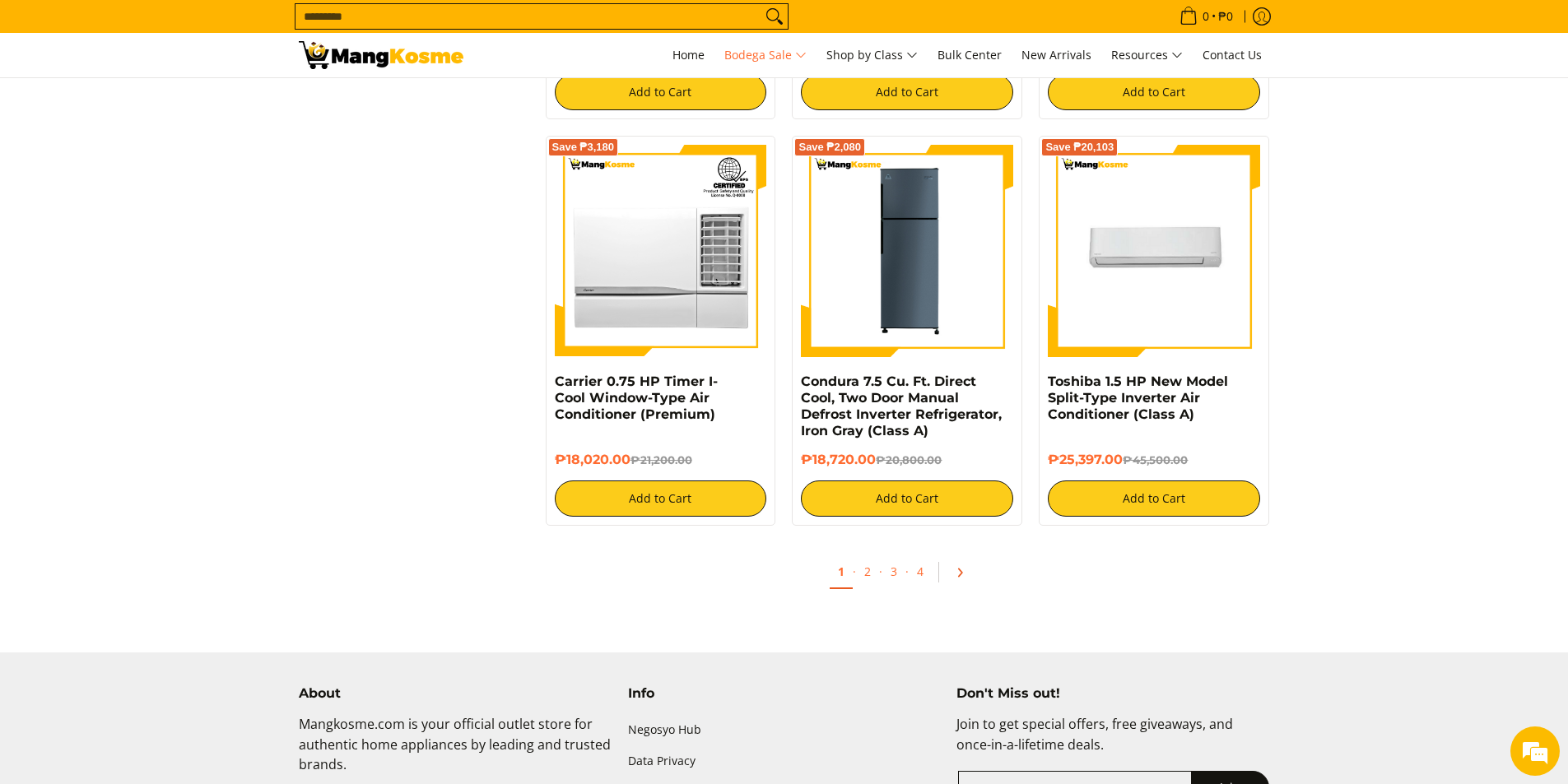 click 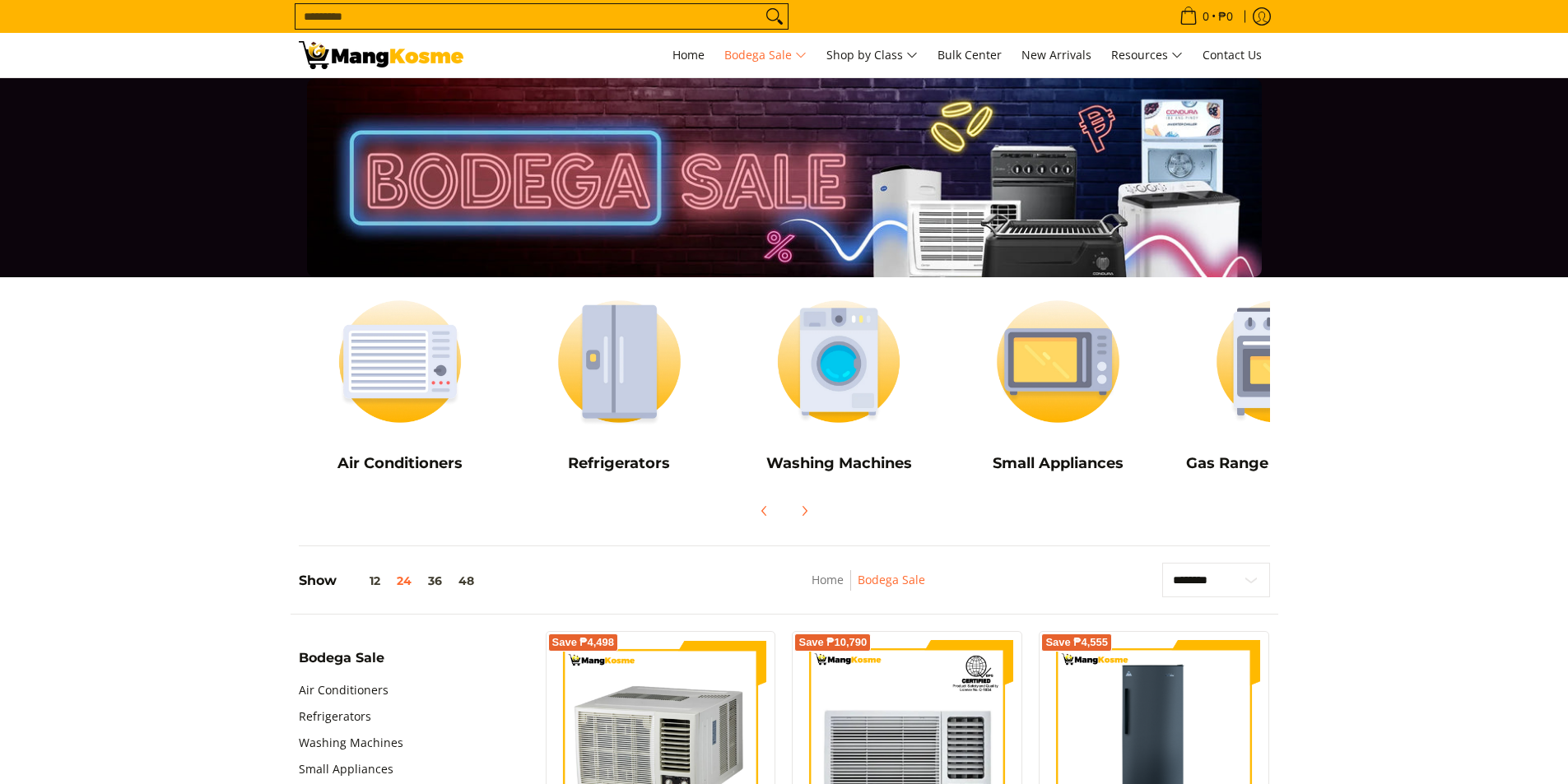 scroll, scrollTop: 179, scrollLeft: 0, axis: vertical 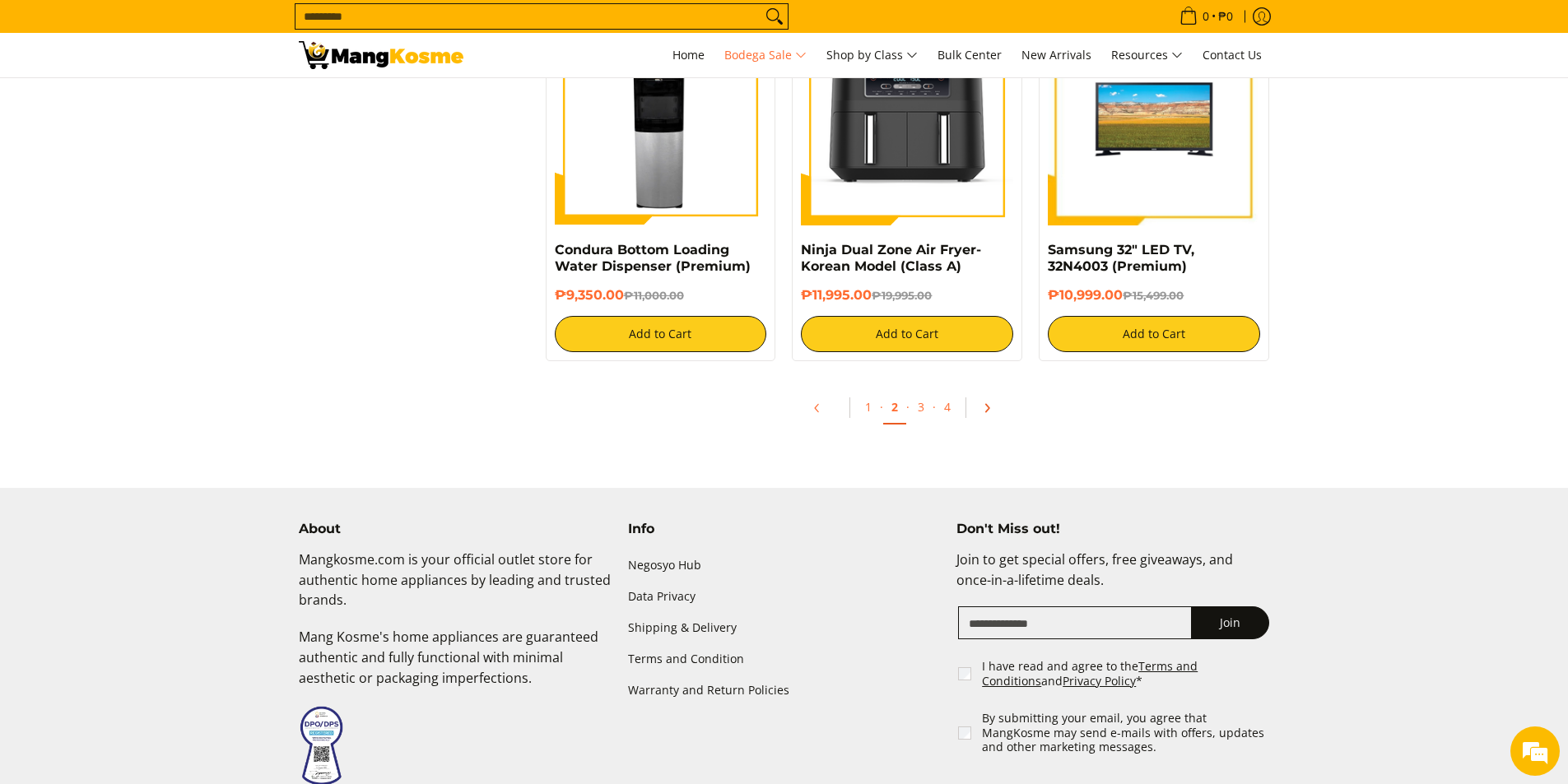 click at bounding box center [993, 408] 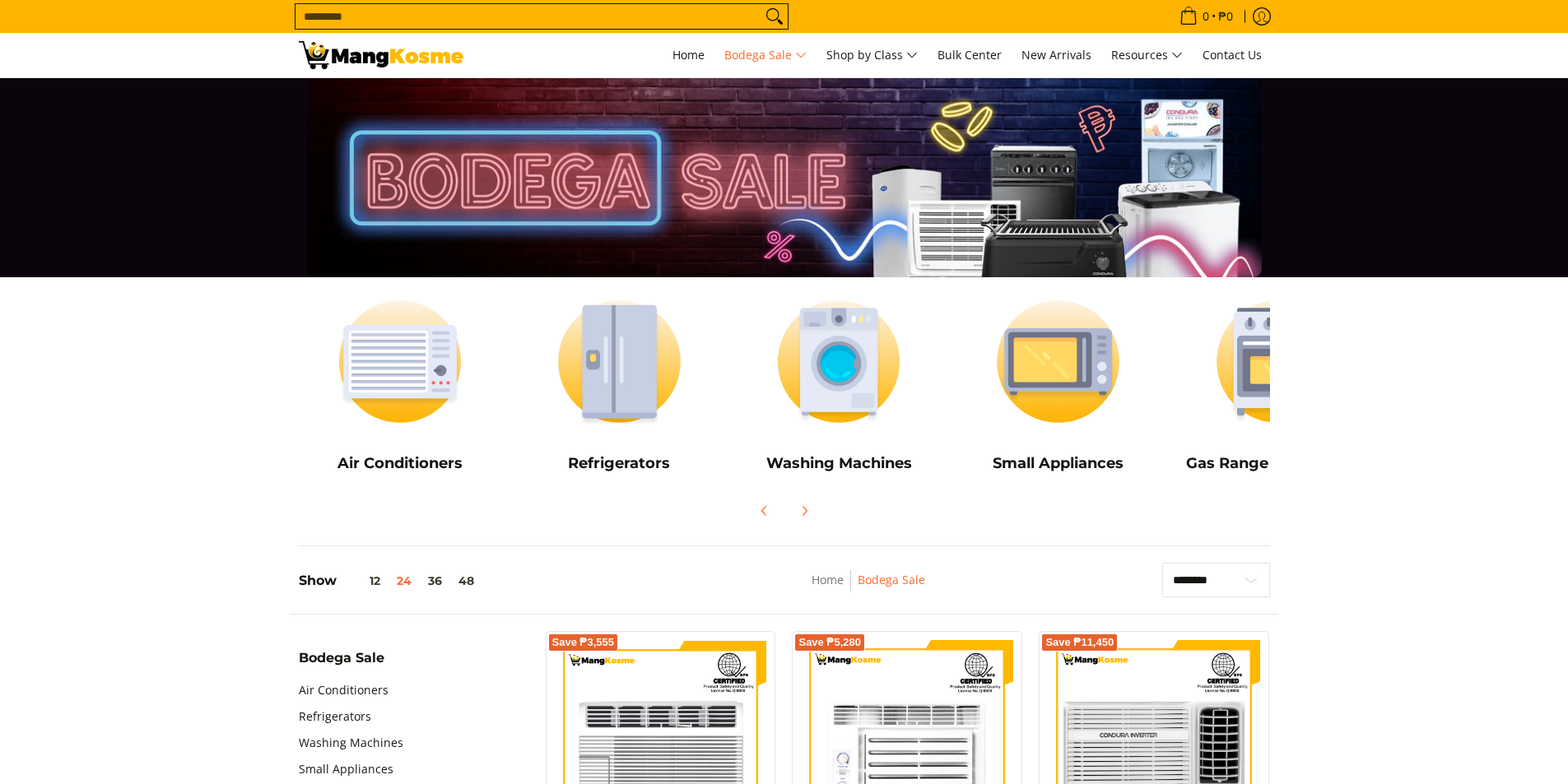 scroll, scrollTop: 53, scrollLeft: 0, axis: vertical 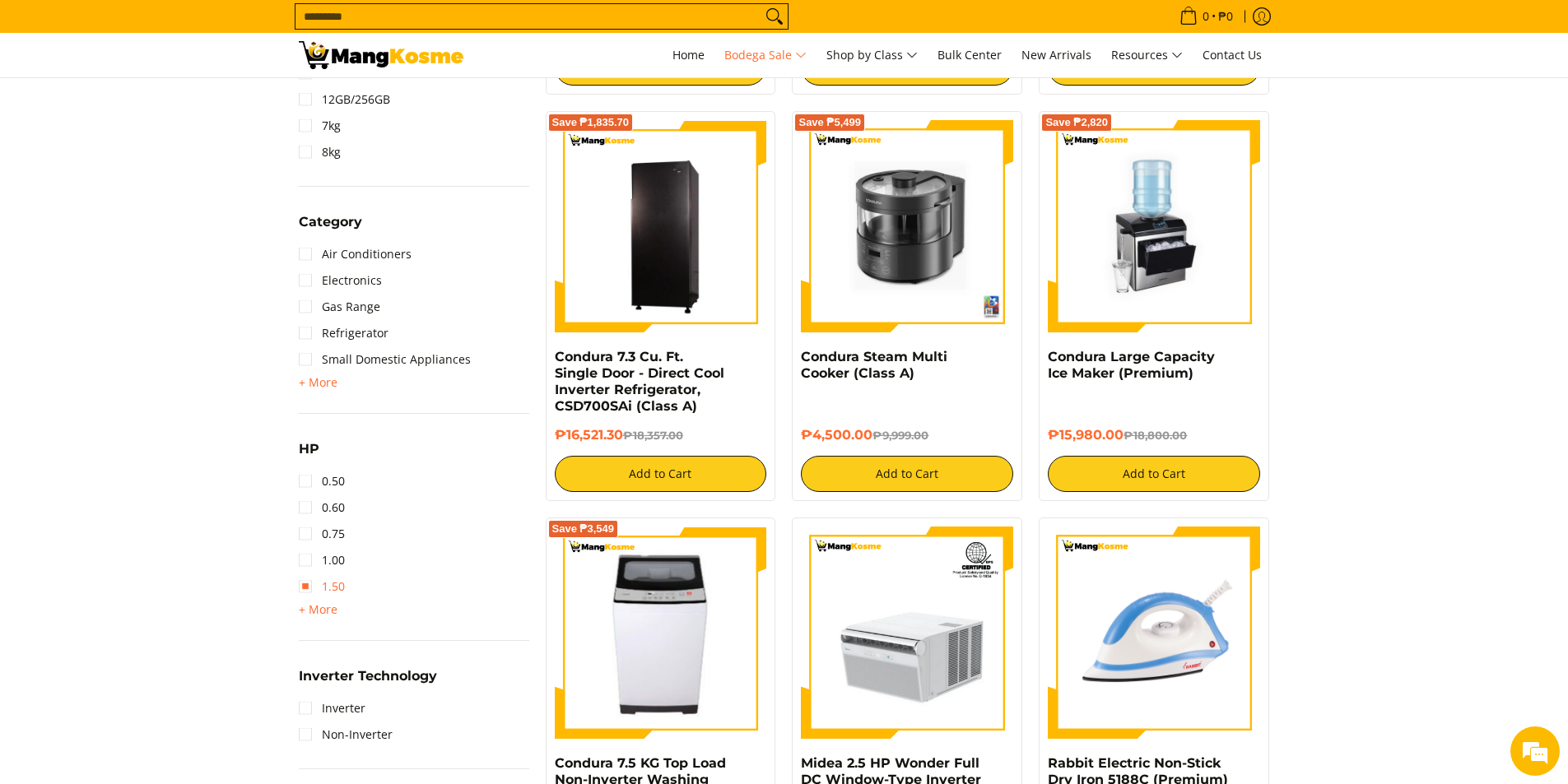 click on "1.50" at bounding box center [322, 587] 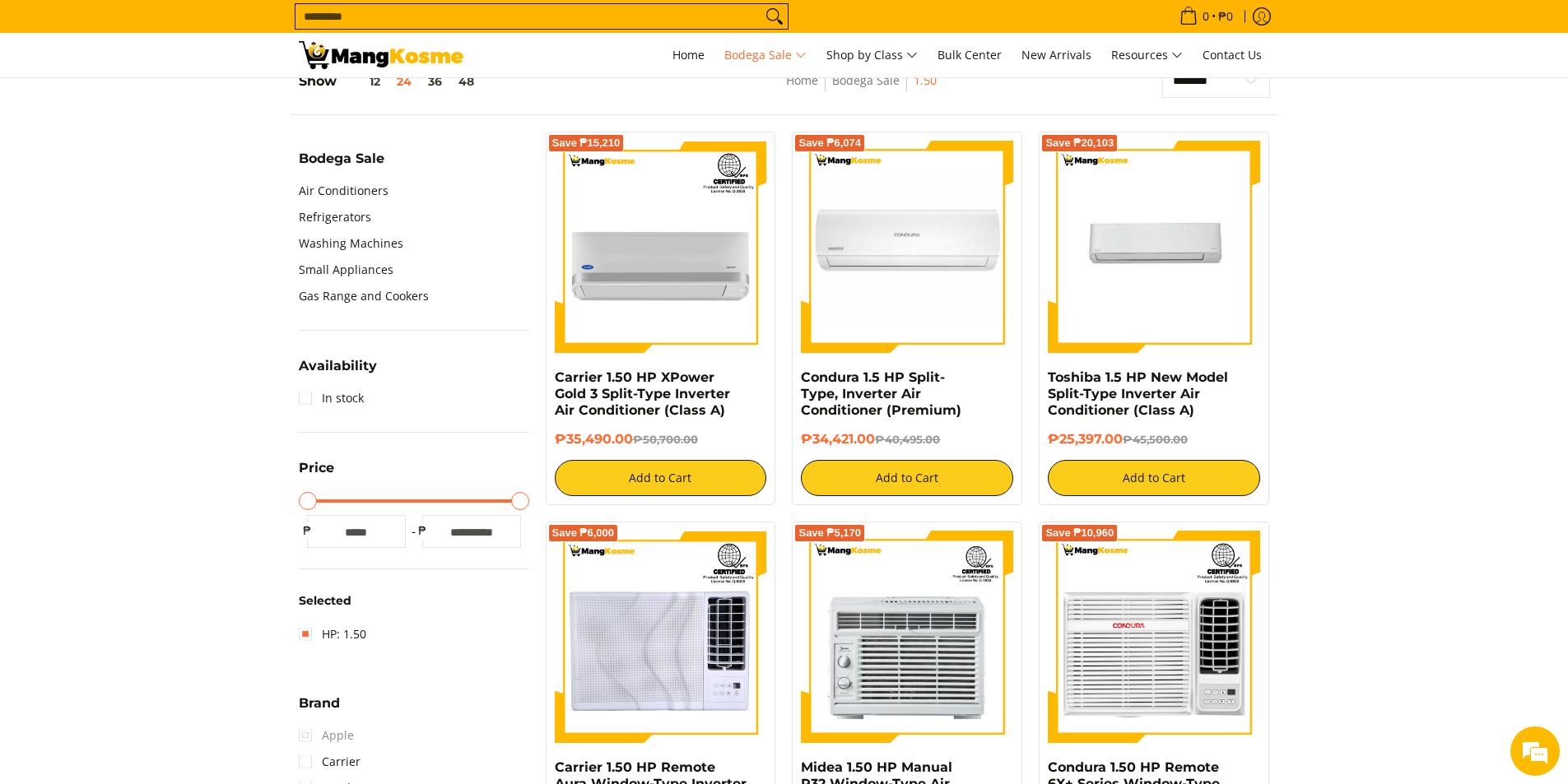 scroll, scrollTop: 485, scrollLeft: 0, axis: vertical 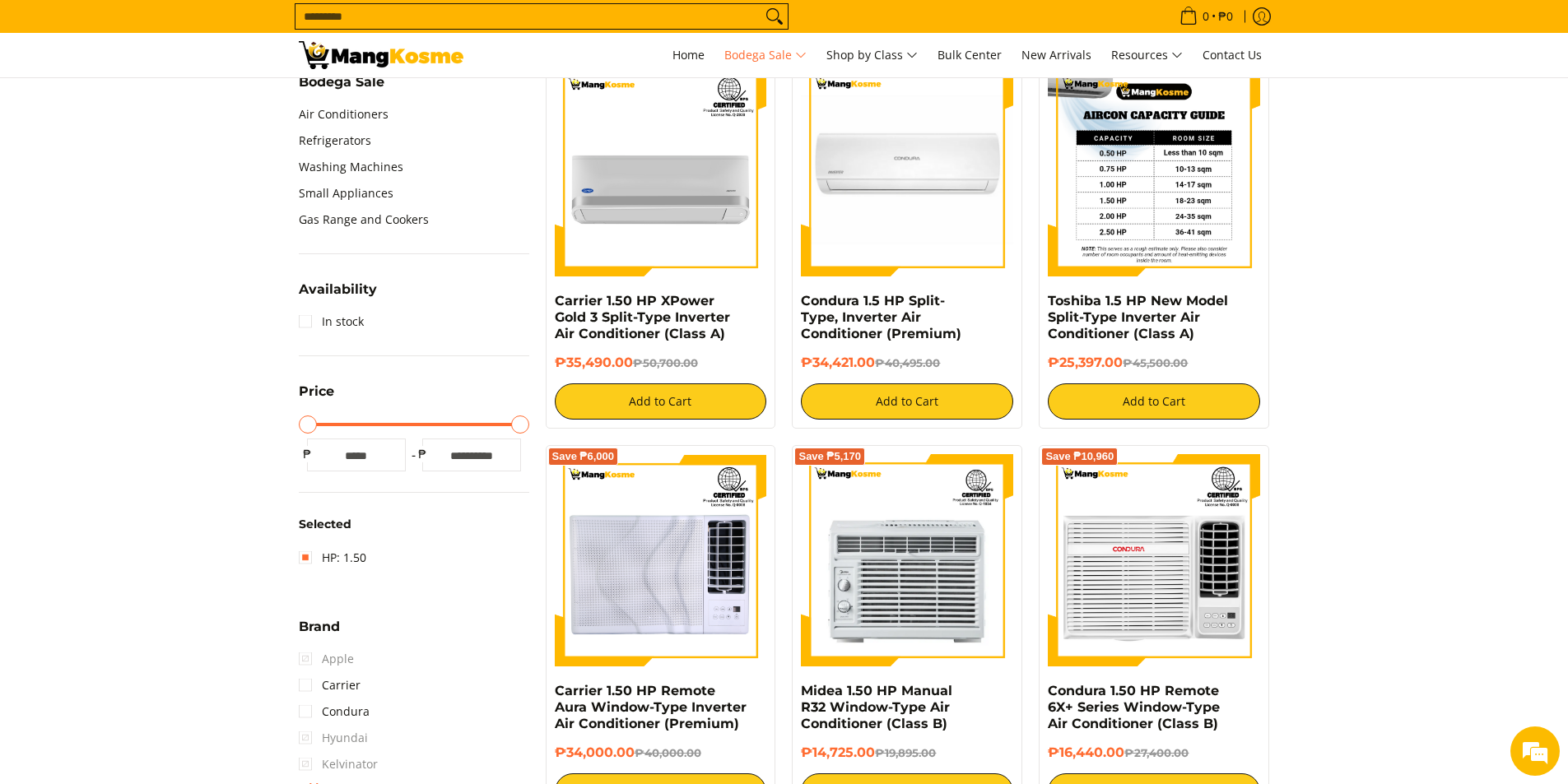 click at bounding box center (1154, 170) 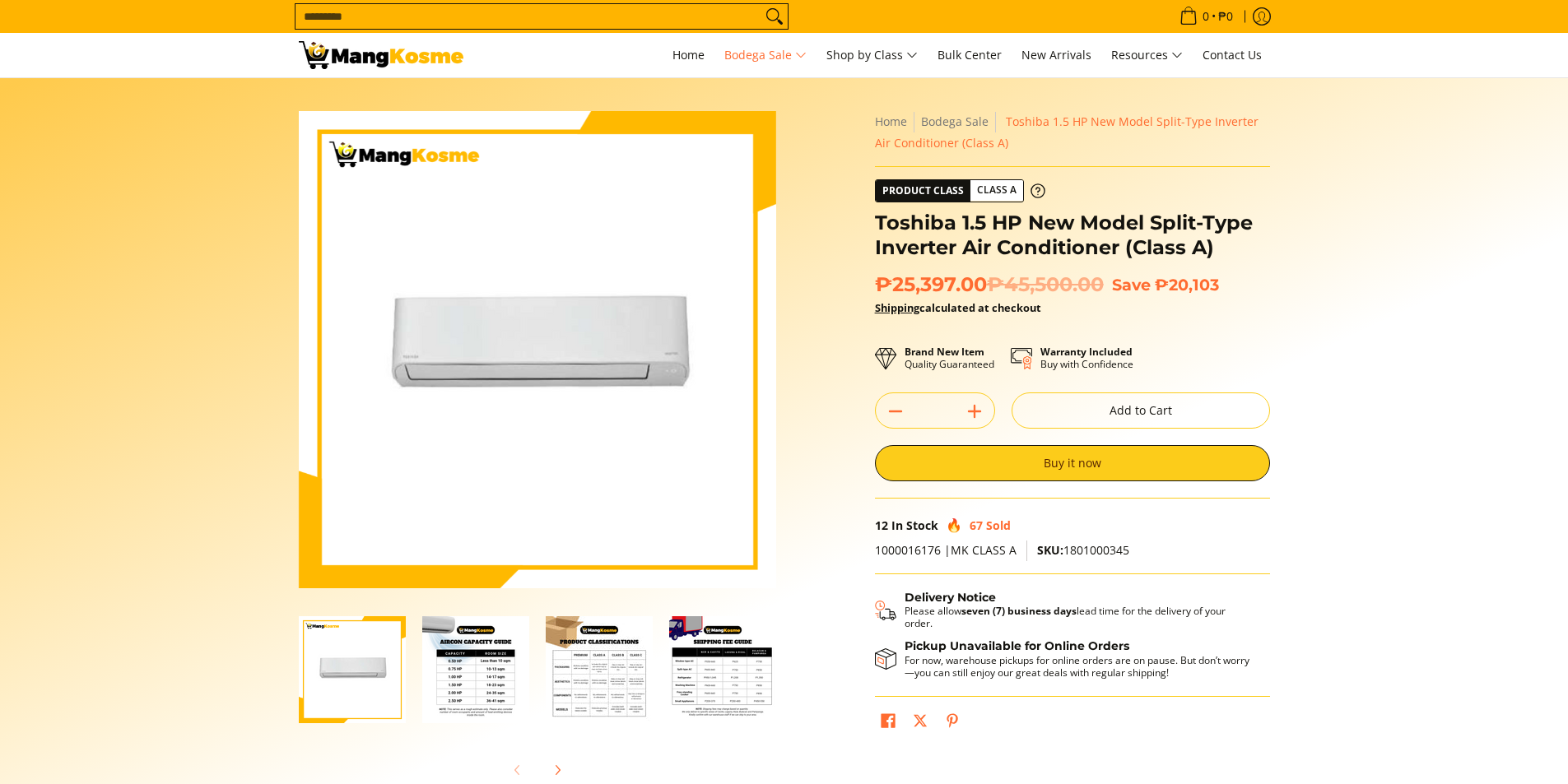 scroll, scrollTop: 0, scrollLeft: 0, axis: both 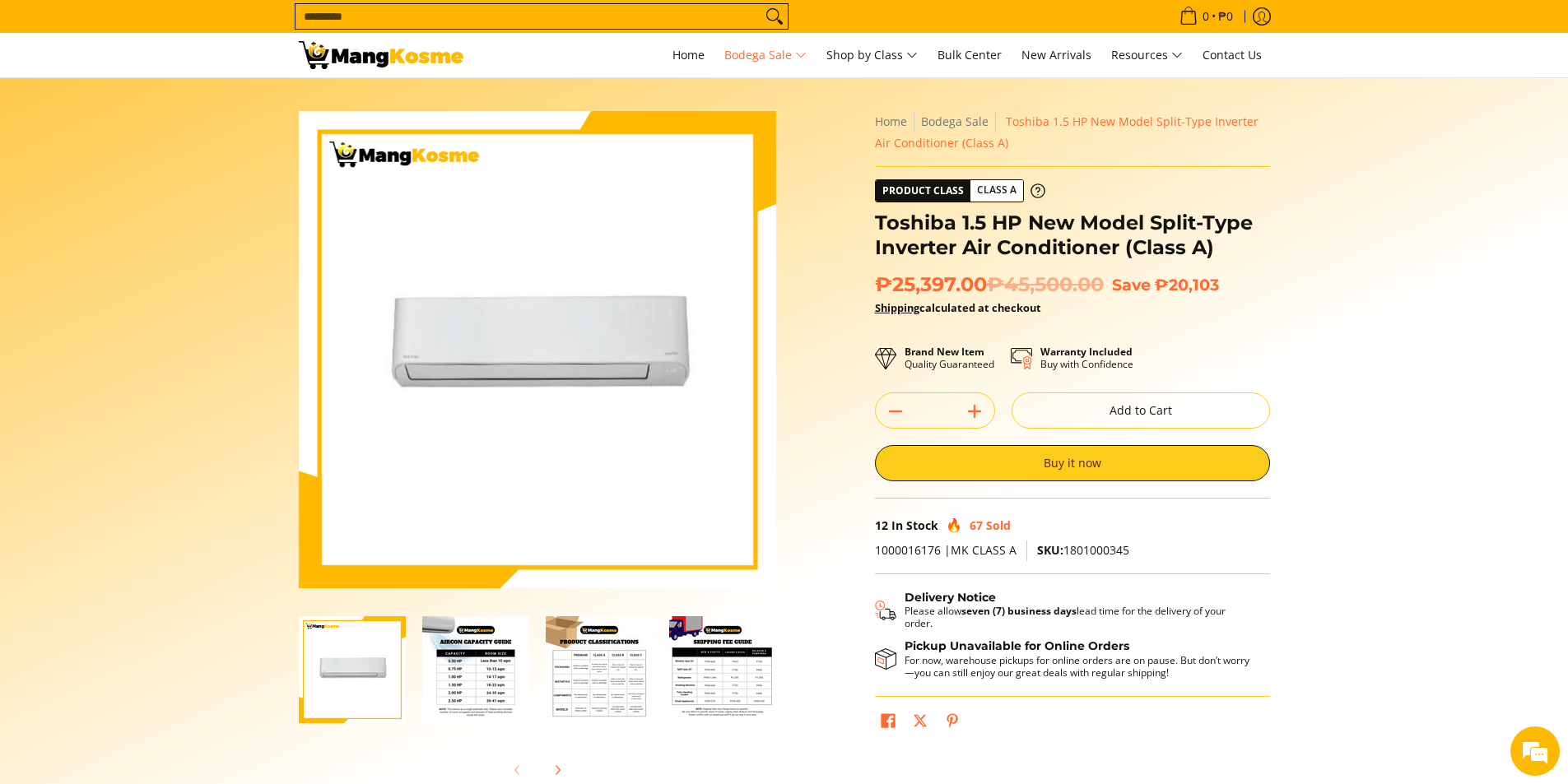 click at bounding box center (476, 670) 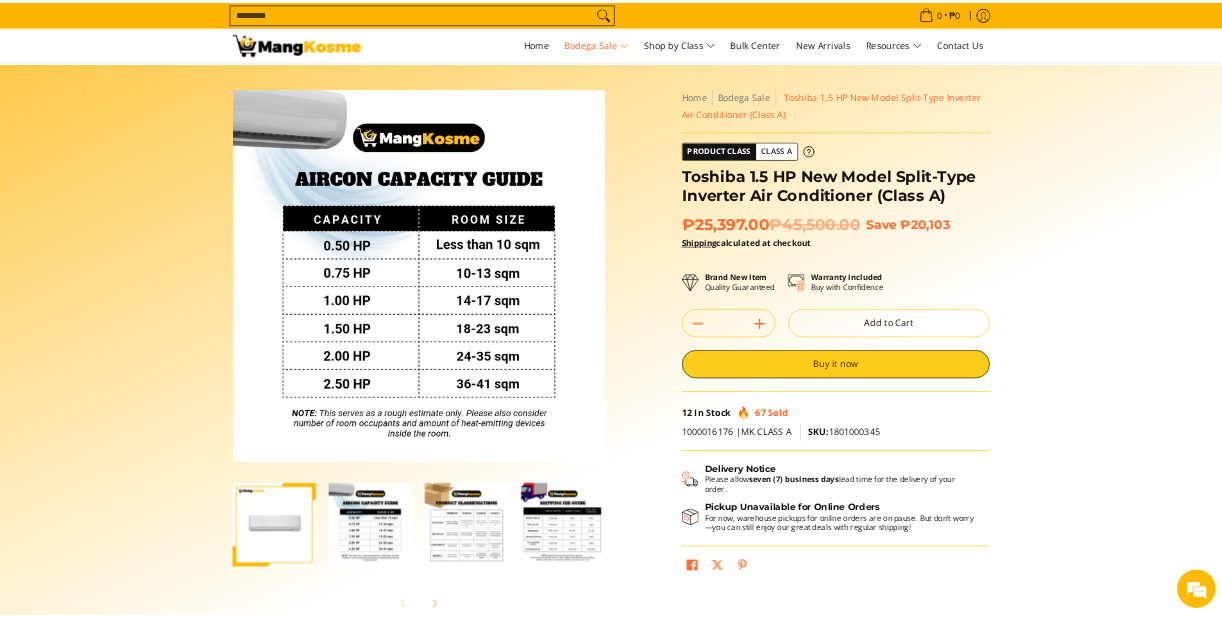 scroll, scrollTop: 0, scrollLeft: 0, axis: both 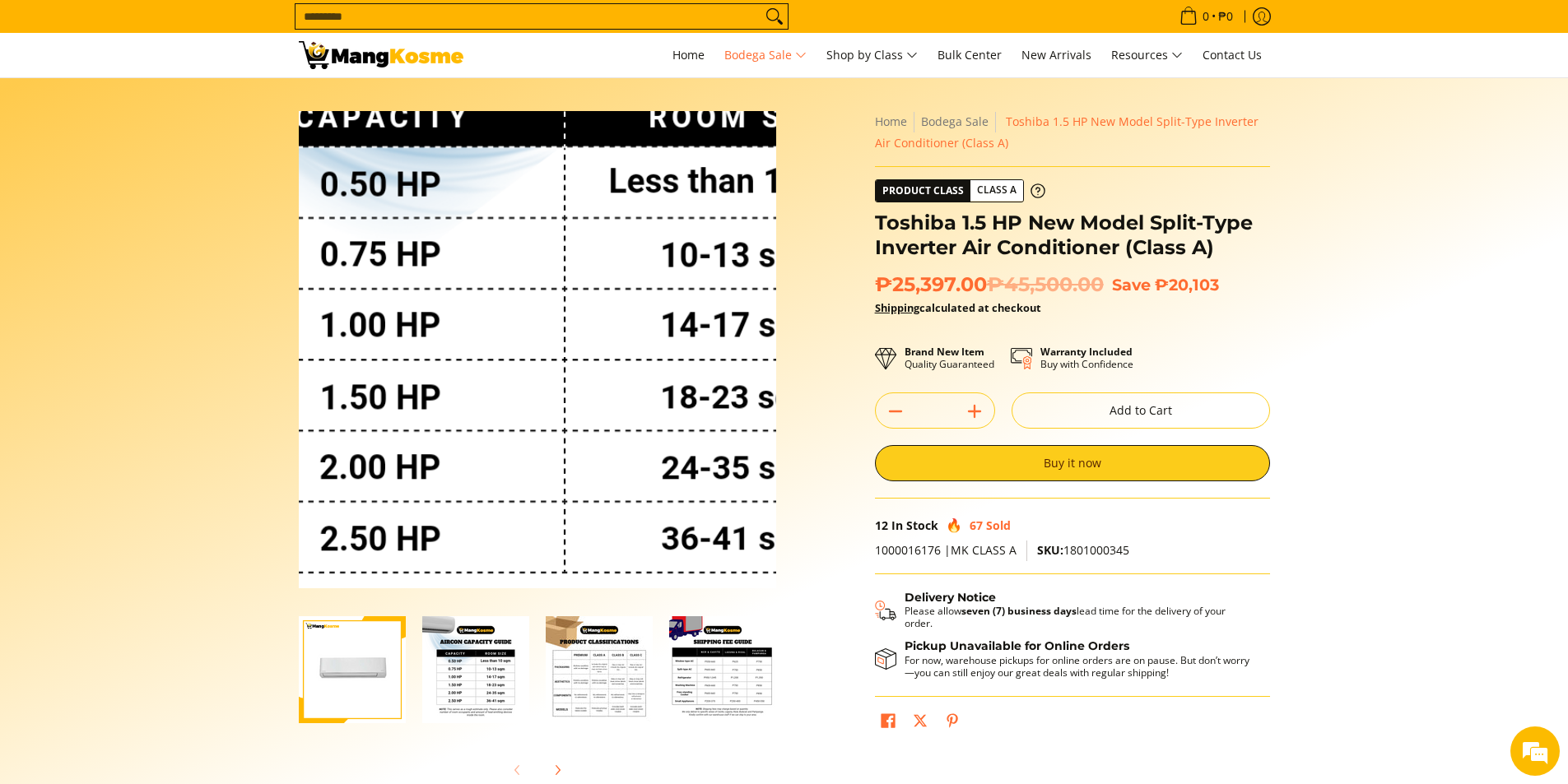 click at bounding box center (537, 350) 